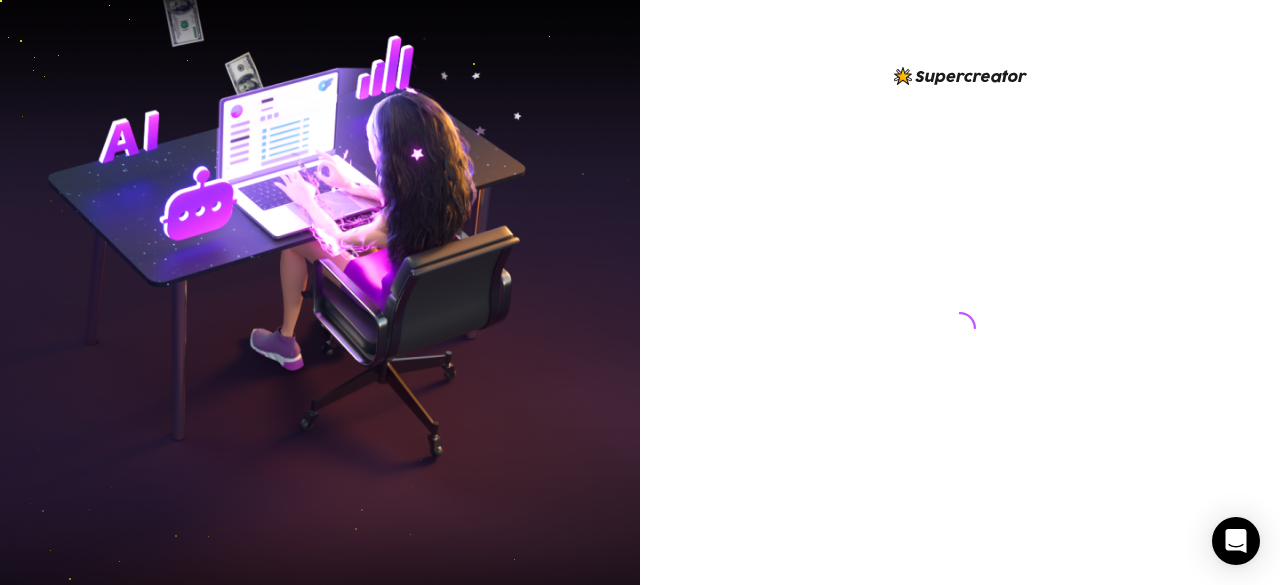 scroll, scrollTop: 0, scrollLeft: 0, axis: both 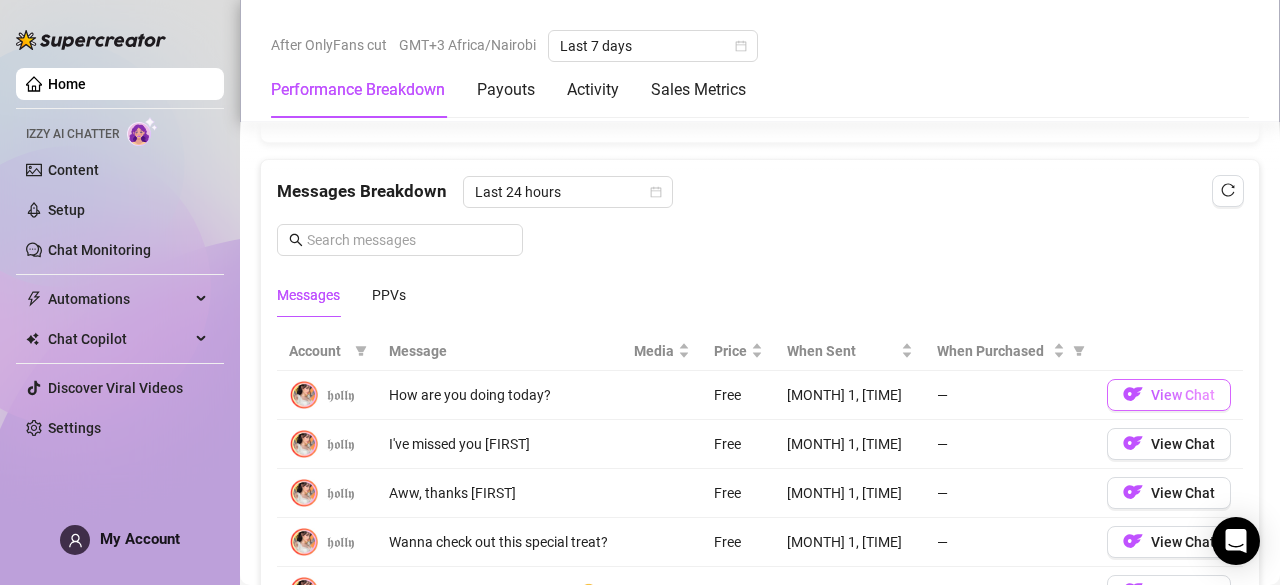 click on "View Chat" at bounding box center (1183, 395) 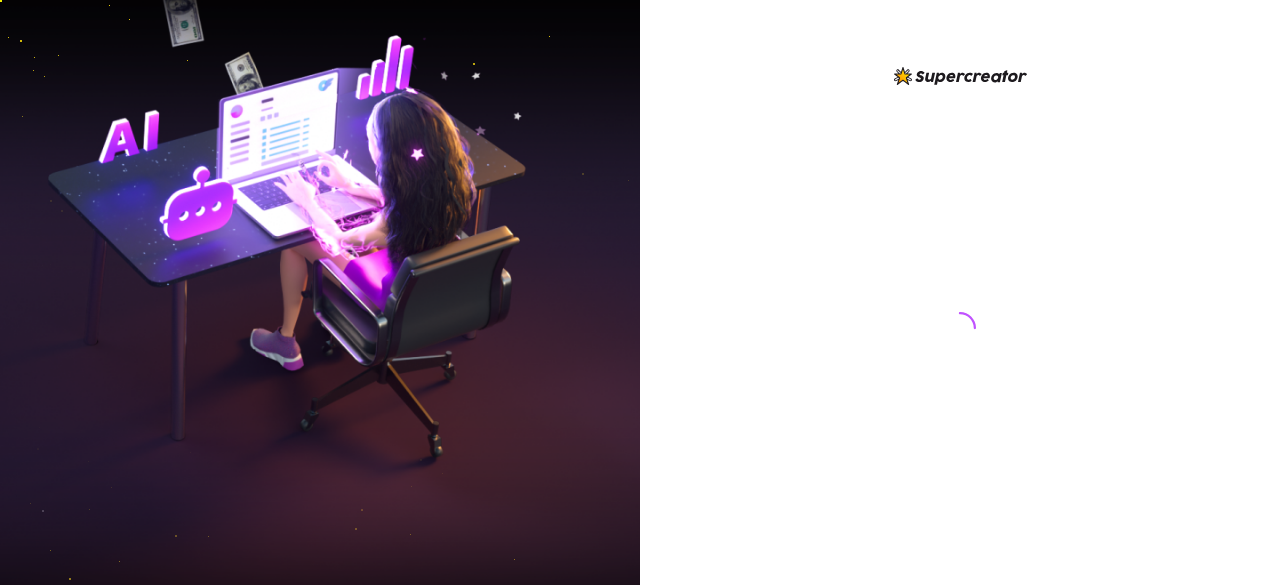 scroll, scrollTop: 0, scrollLeft: 0, axis: both 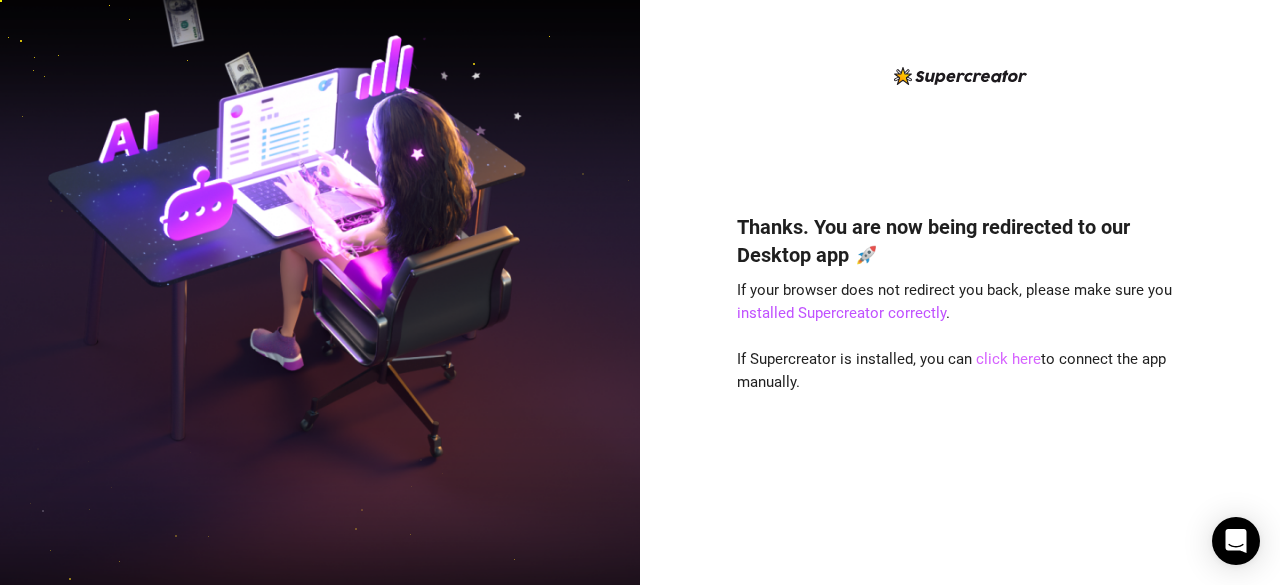 click on "click here" at bounding box center [1008, 359] 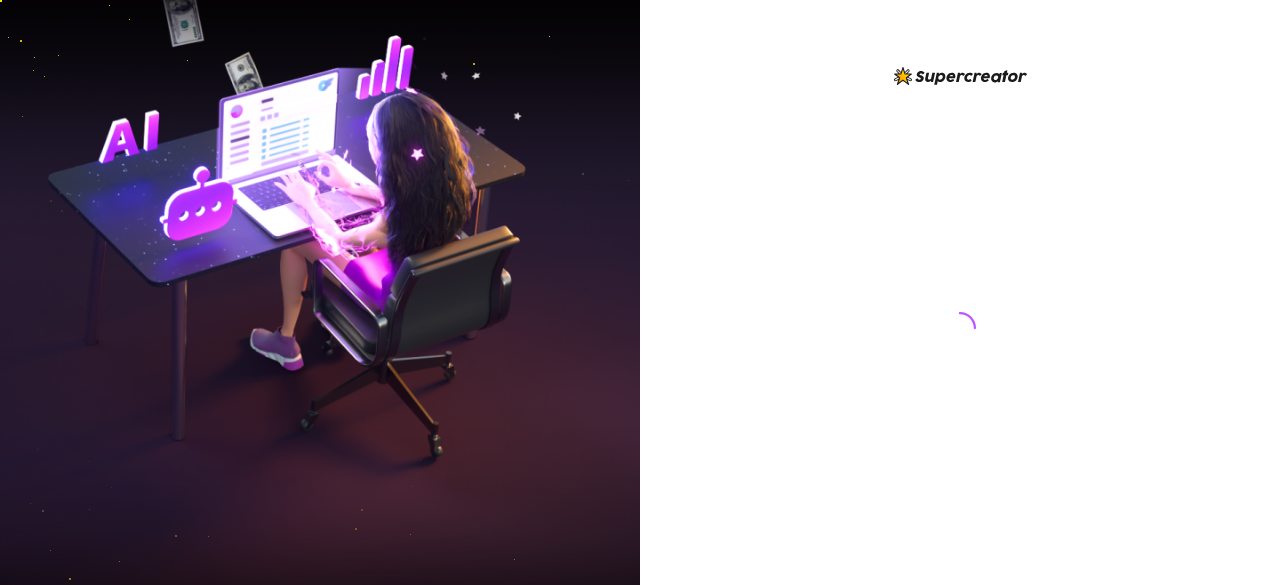 scroll, scrollTop: 0, scrollLeft: 0, axis: both 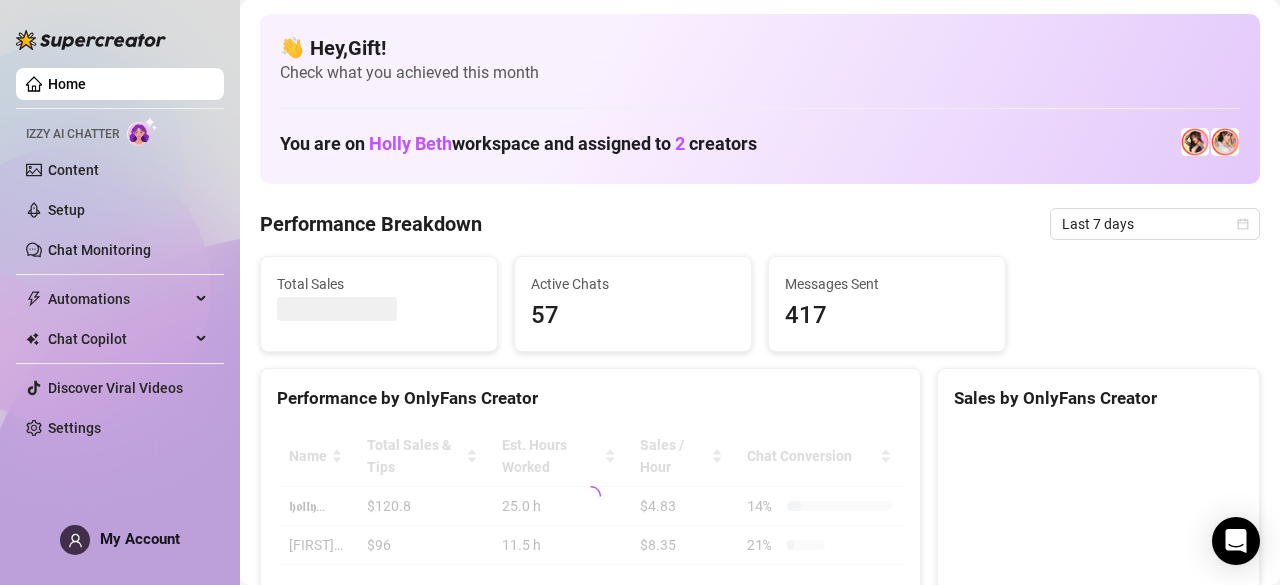 click on "My Account" at bounding box center [140, 539] 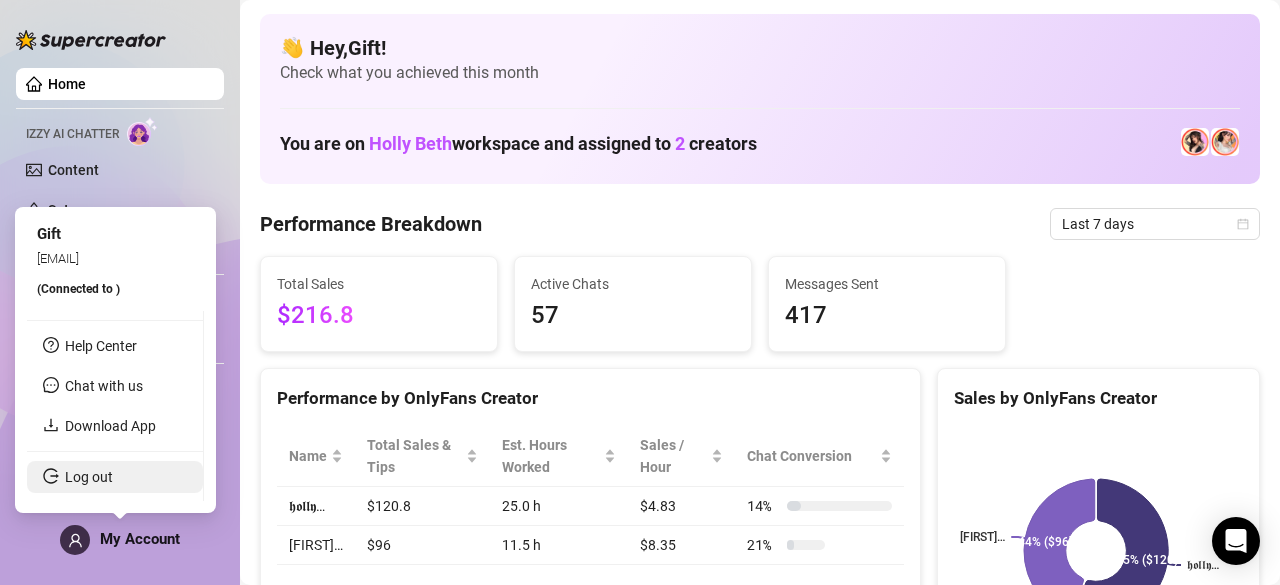 click on "Log out" at bounding box center (89, 477) 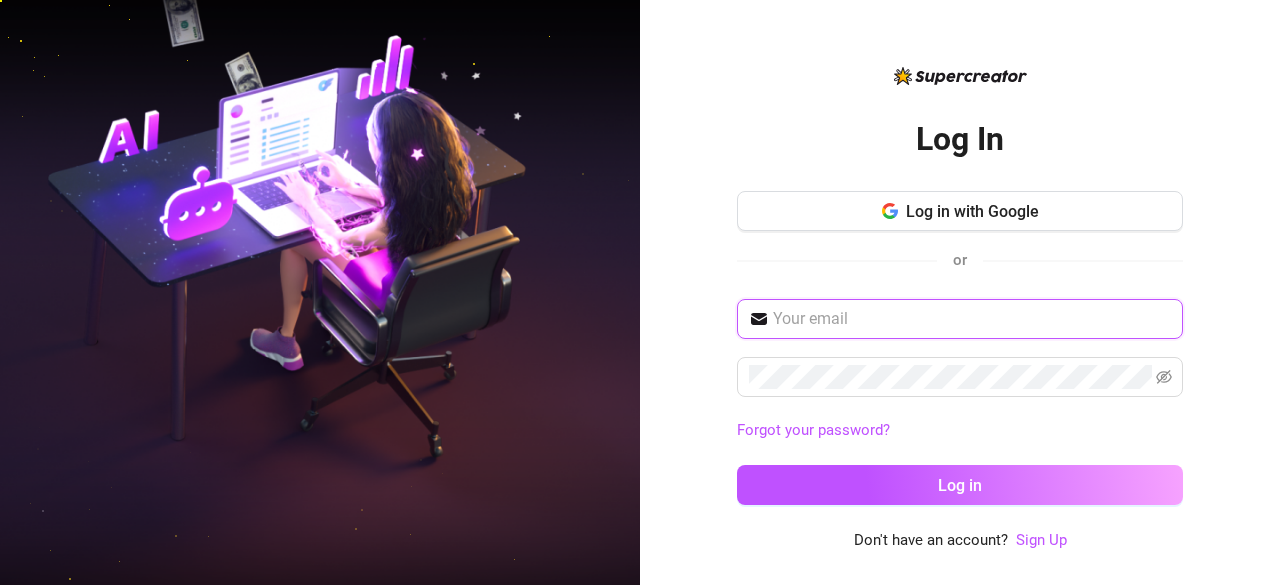 click at bounding box center [972, 319] 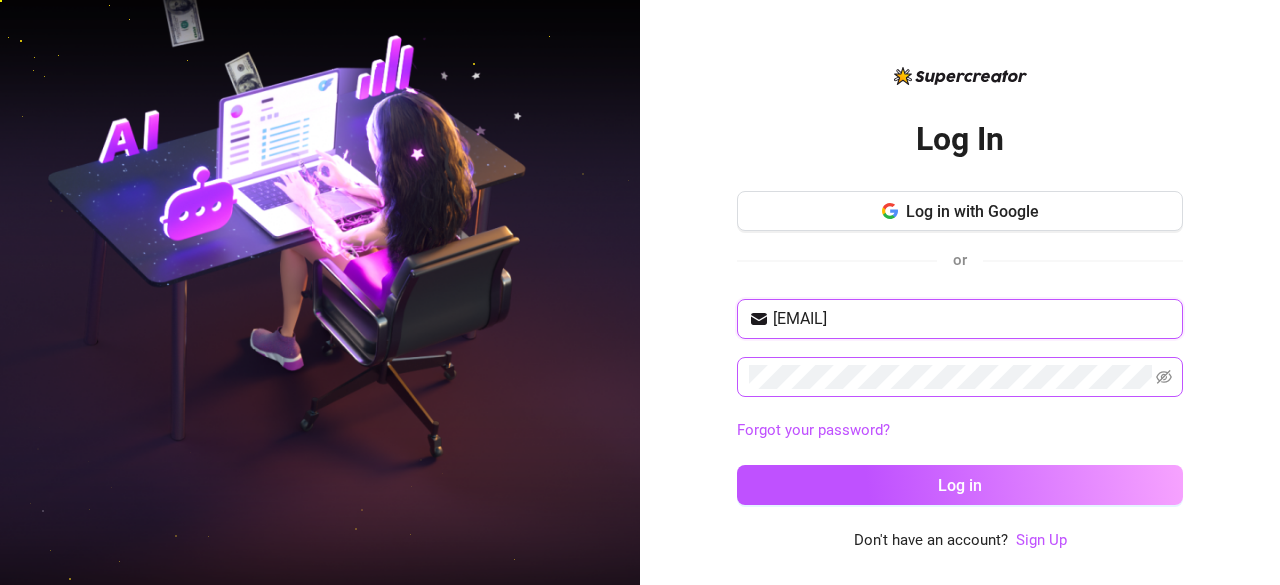 type on "[EMAIL]" 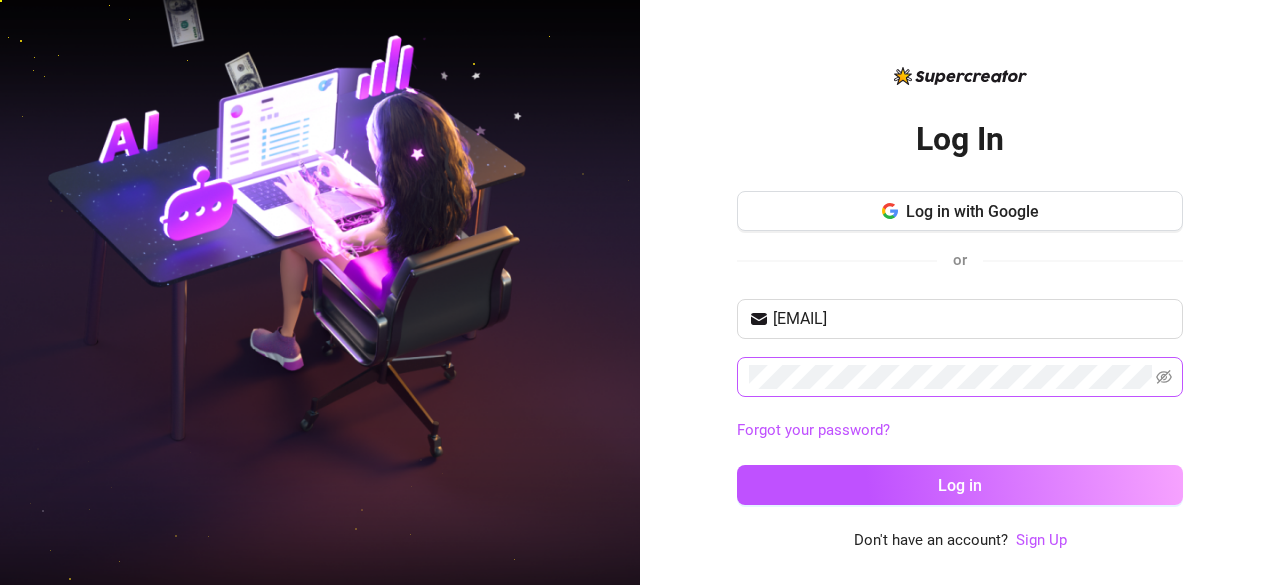 click at bounding box center [960, 377] 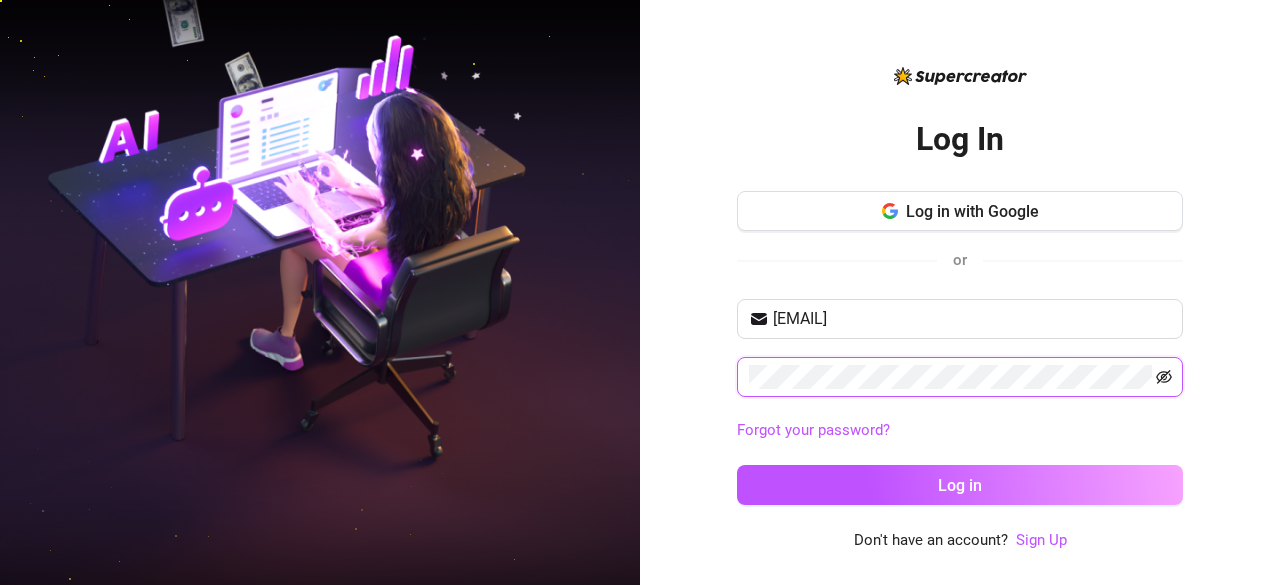 click 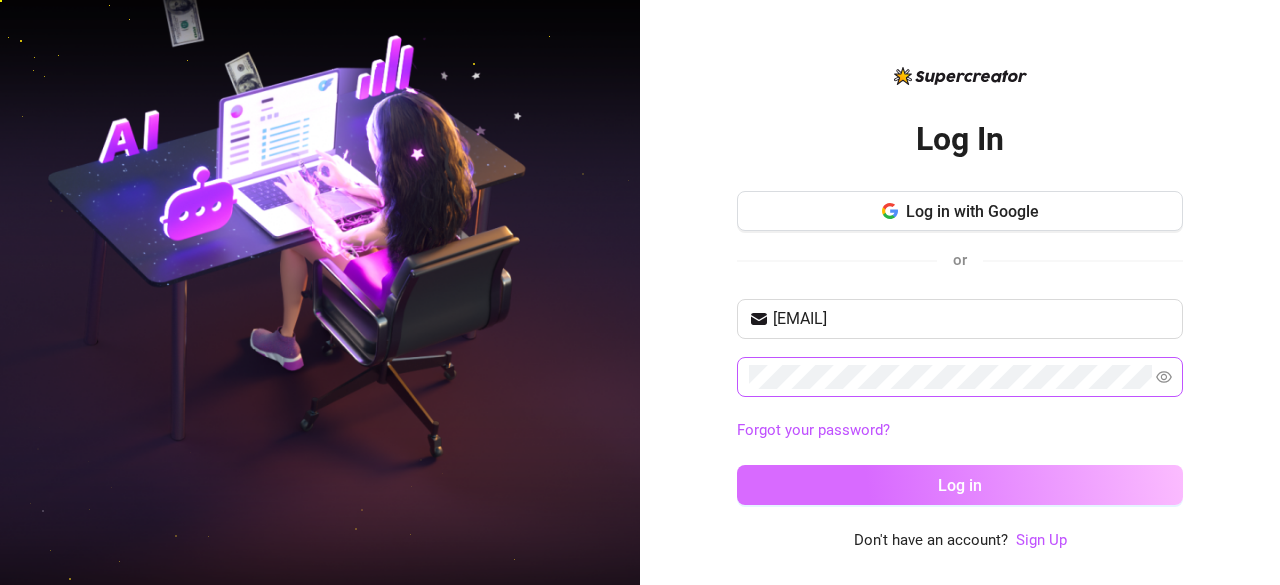 click on "Log in" at bounding box center [960, 485] 